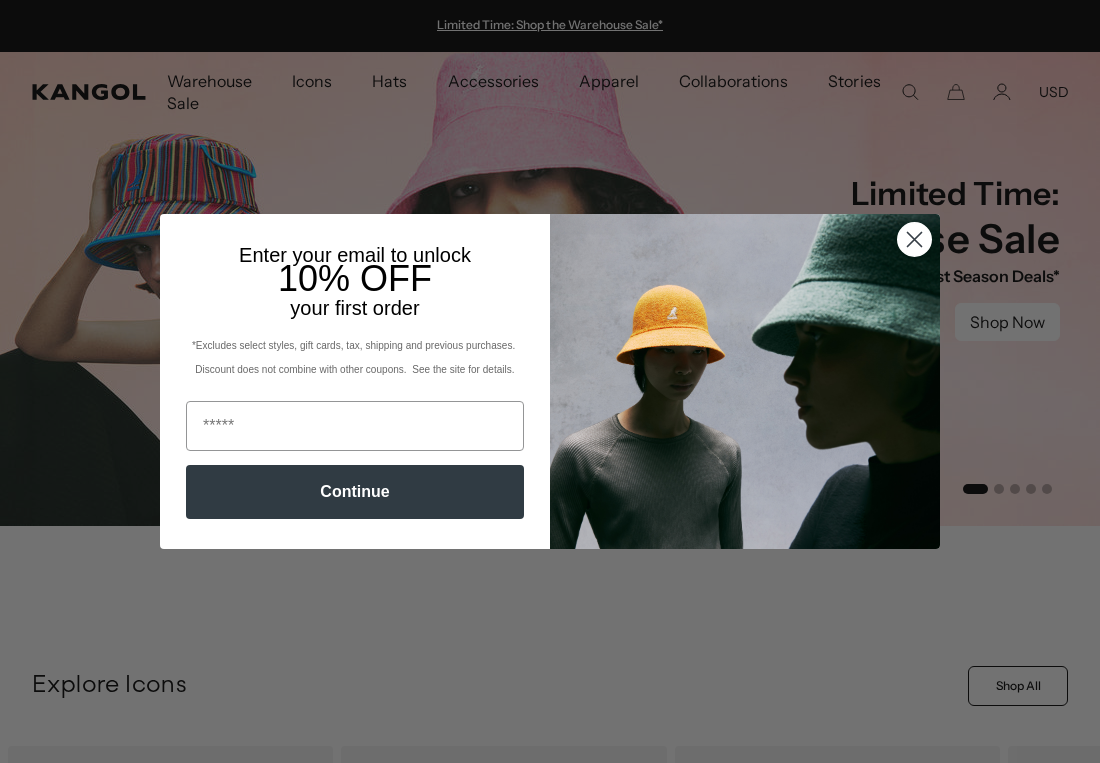 scroll, scrollTop: 0, scrollLeft: 0, axis: both 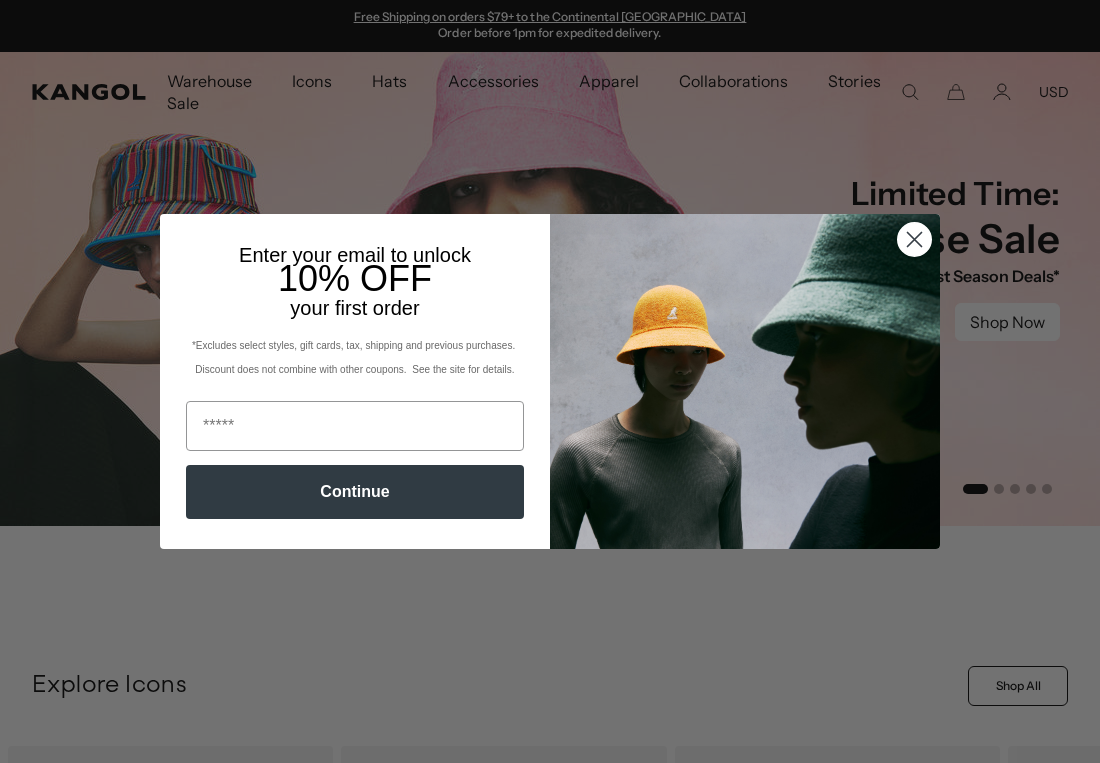 click 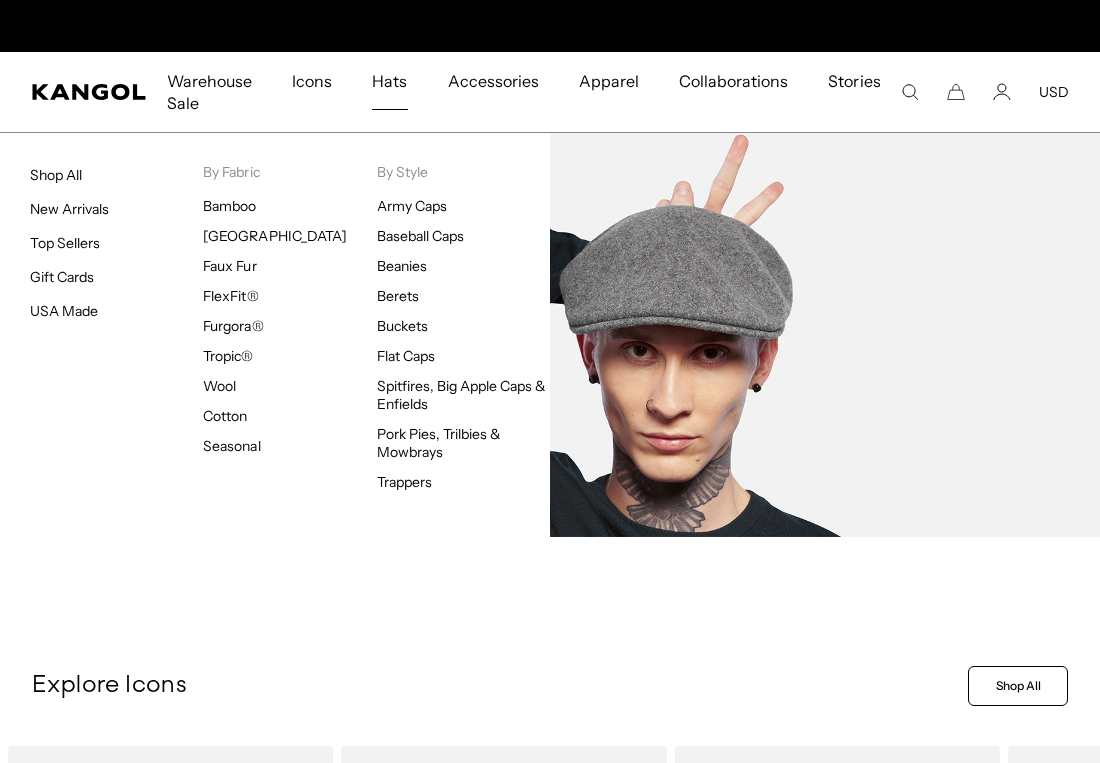 scroll, scrollTop: 0, scrollLeft: 412, axis: horizontal 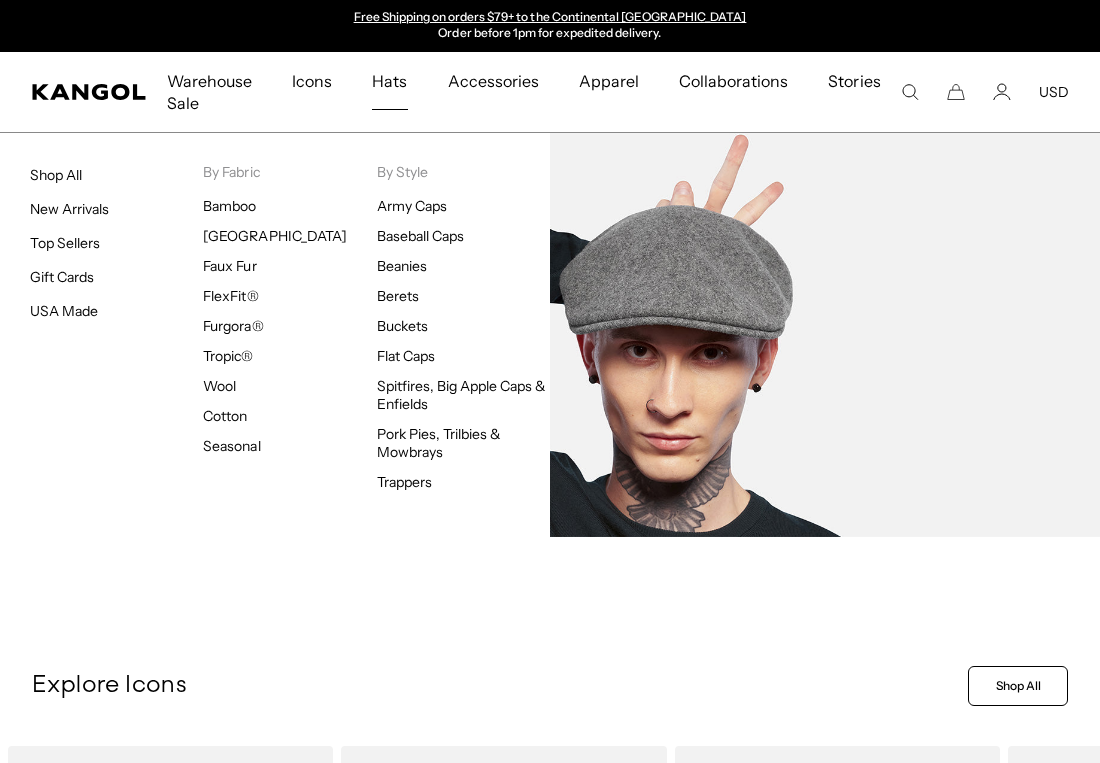 click on "Hats" at bounding box center (389, 81) 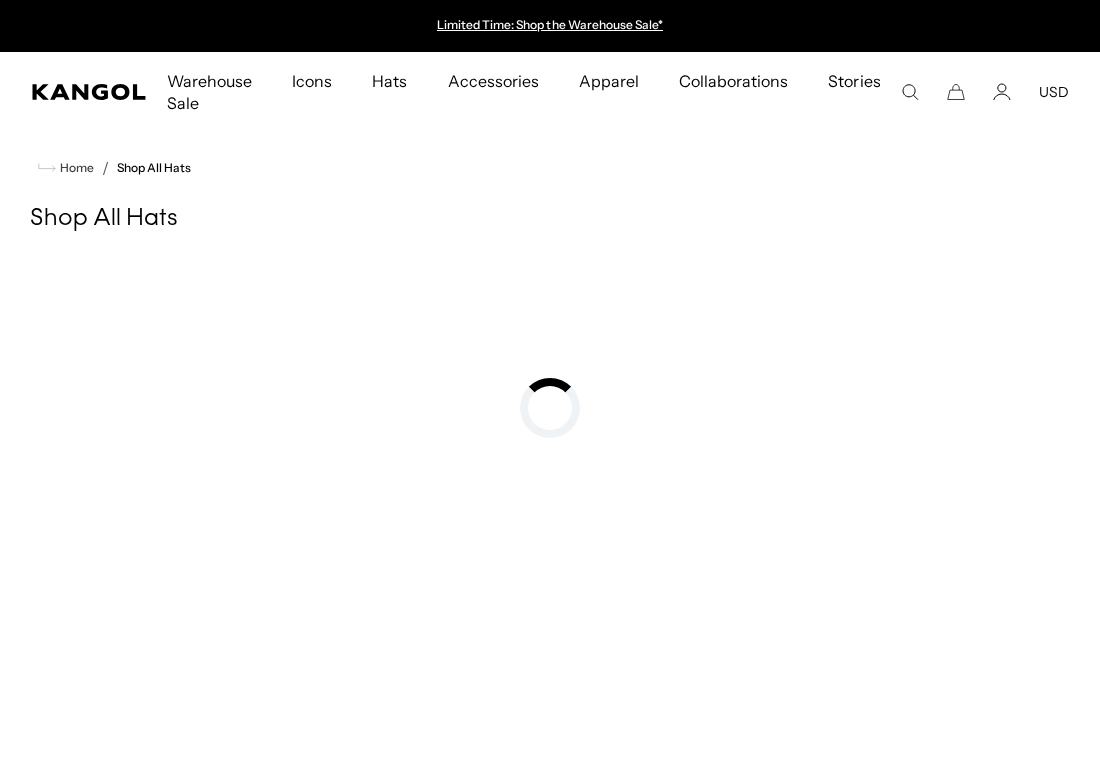 scroll, scrollTop: 0, scrollLeft: 0, axis: both 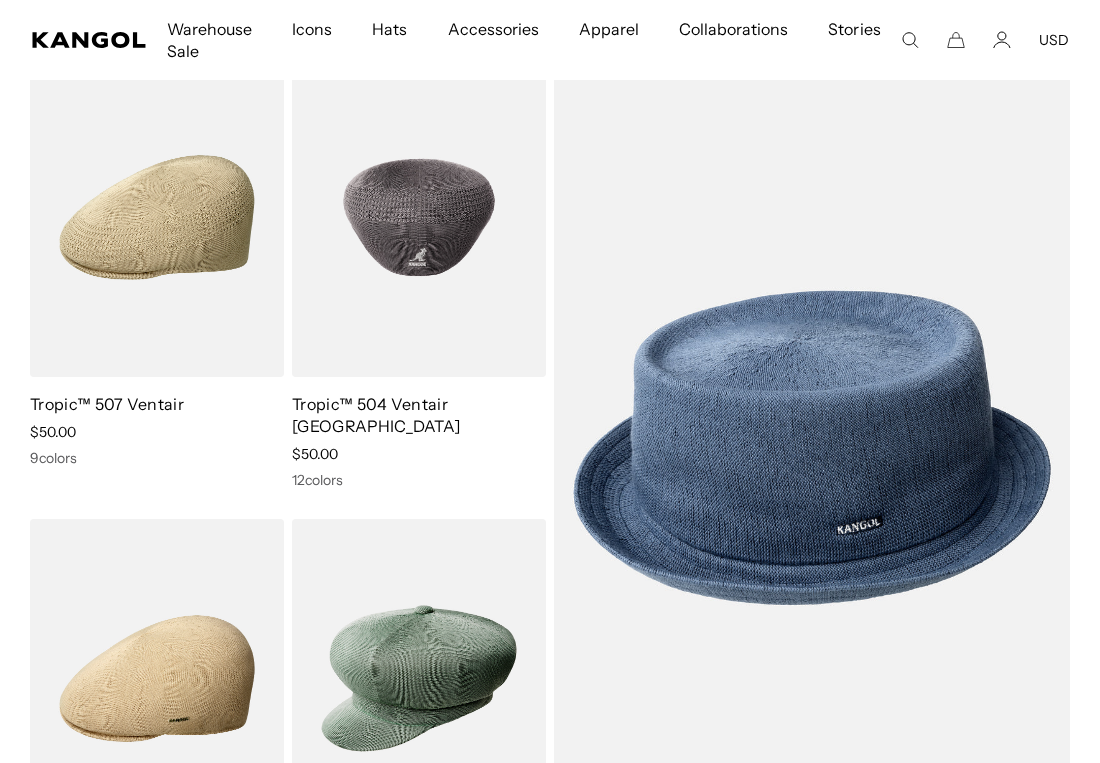 click at bounding box center (419, 217) 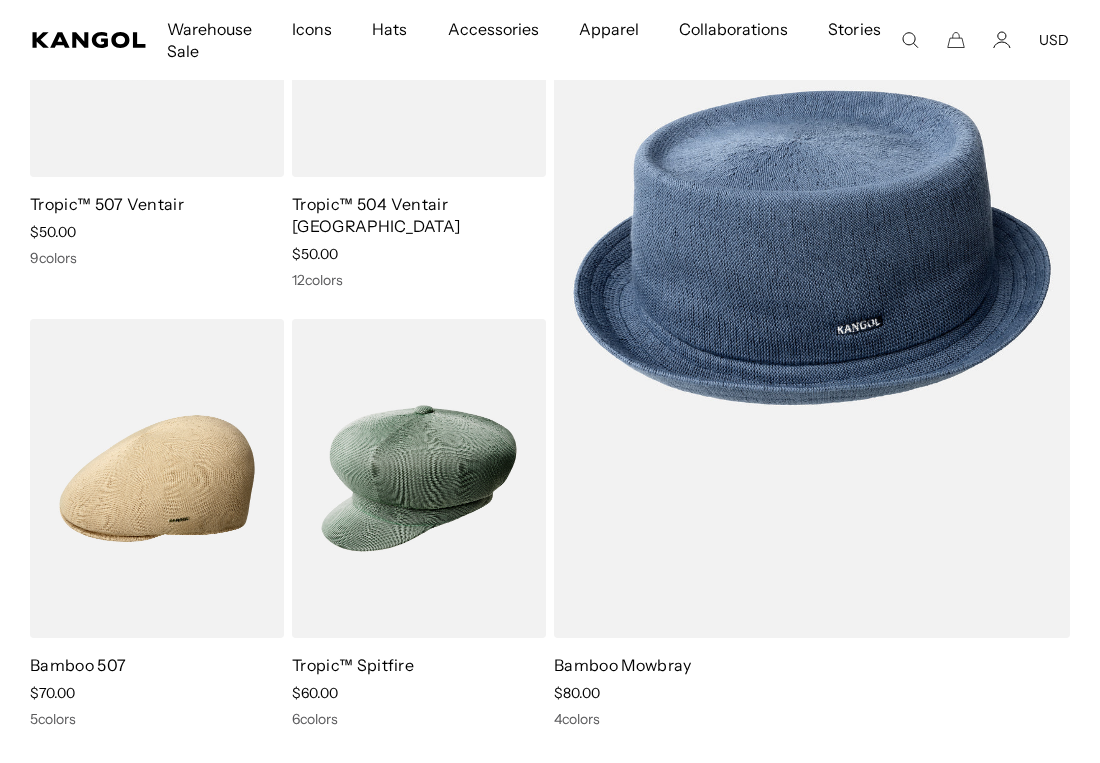 scroll, scrollTop: 0, scrollLeft: 0, axis: both 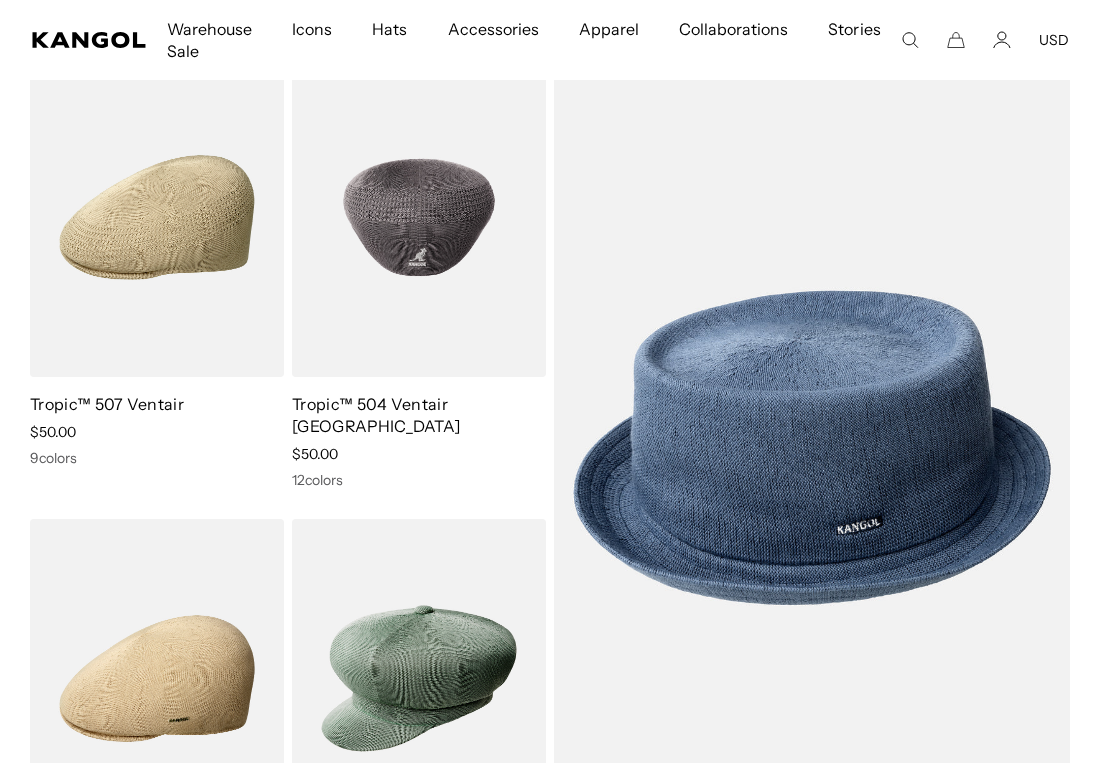 click at bounding box center (419, 217) 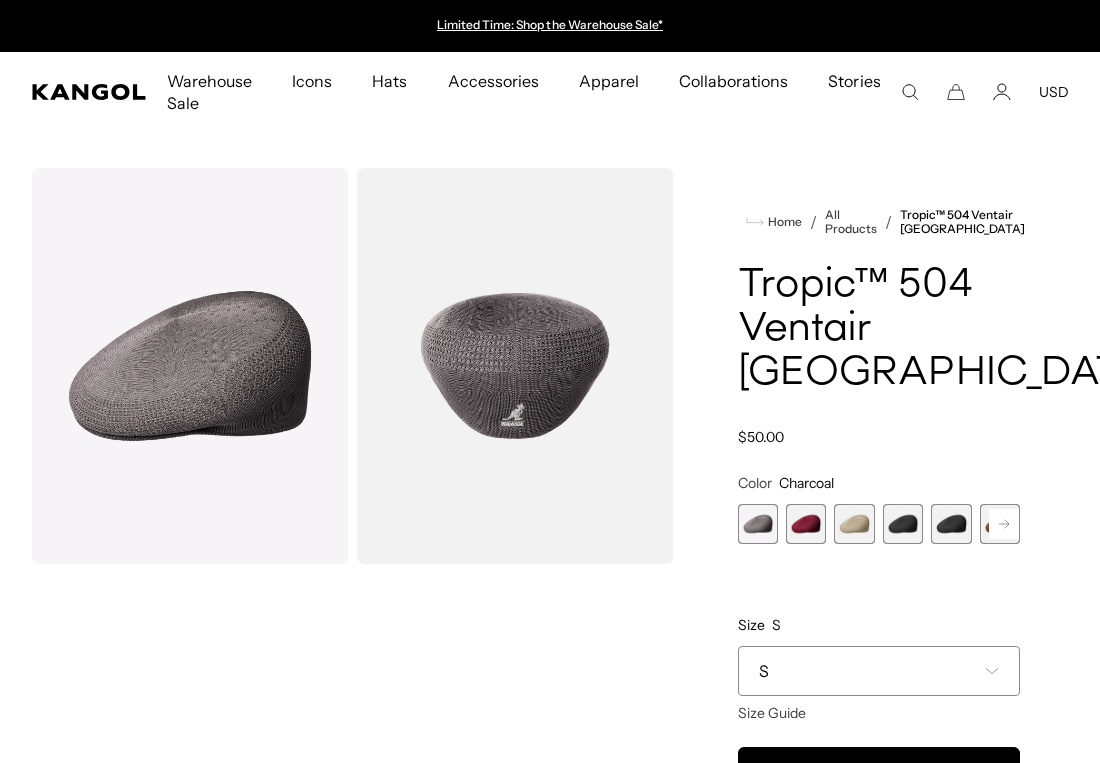 scroll, scrollTop: 300, scrollLeft: 0, axis: vertical 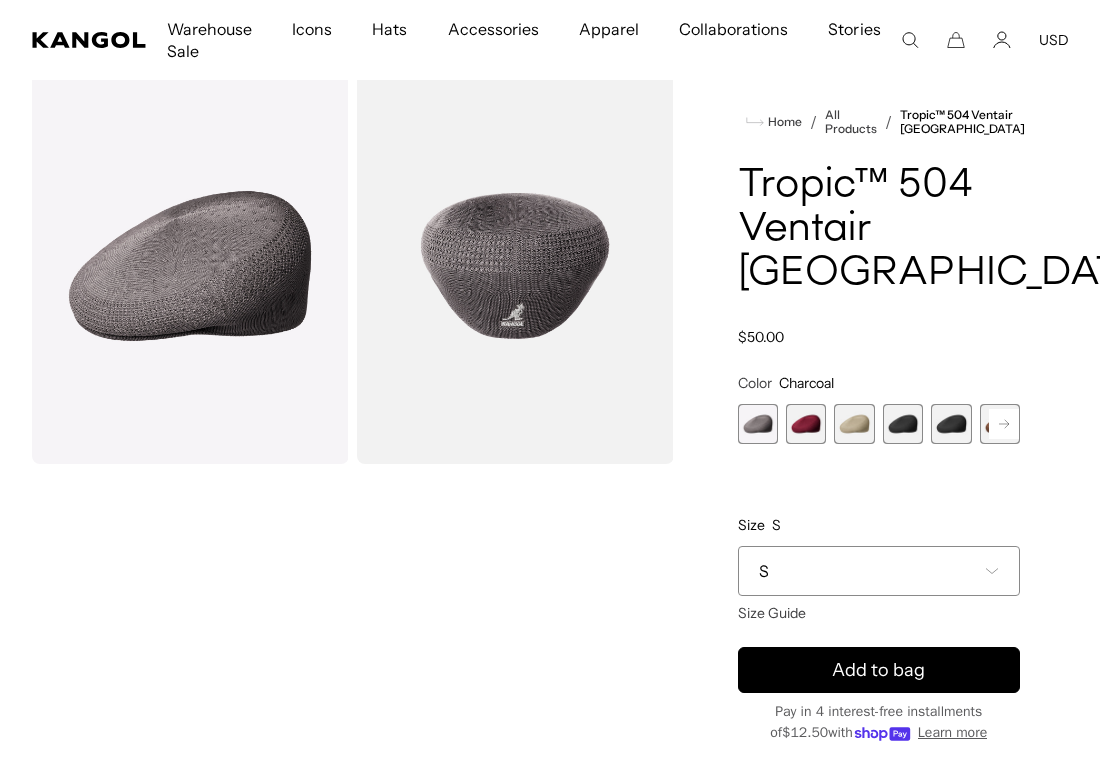 click at bounding box center [806, 424] 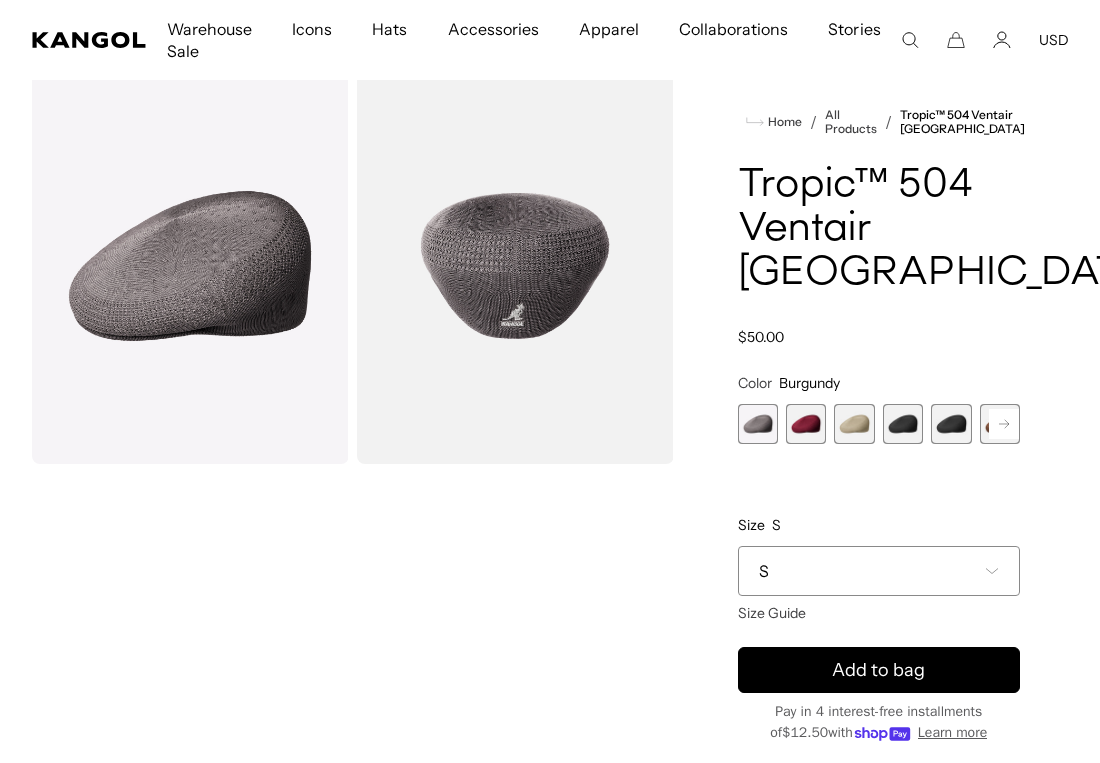 click at bounding box center [854, 424] 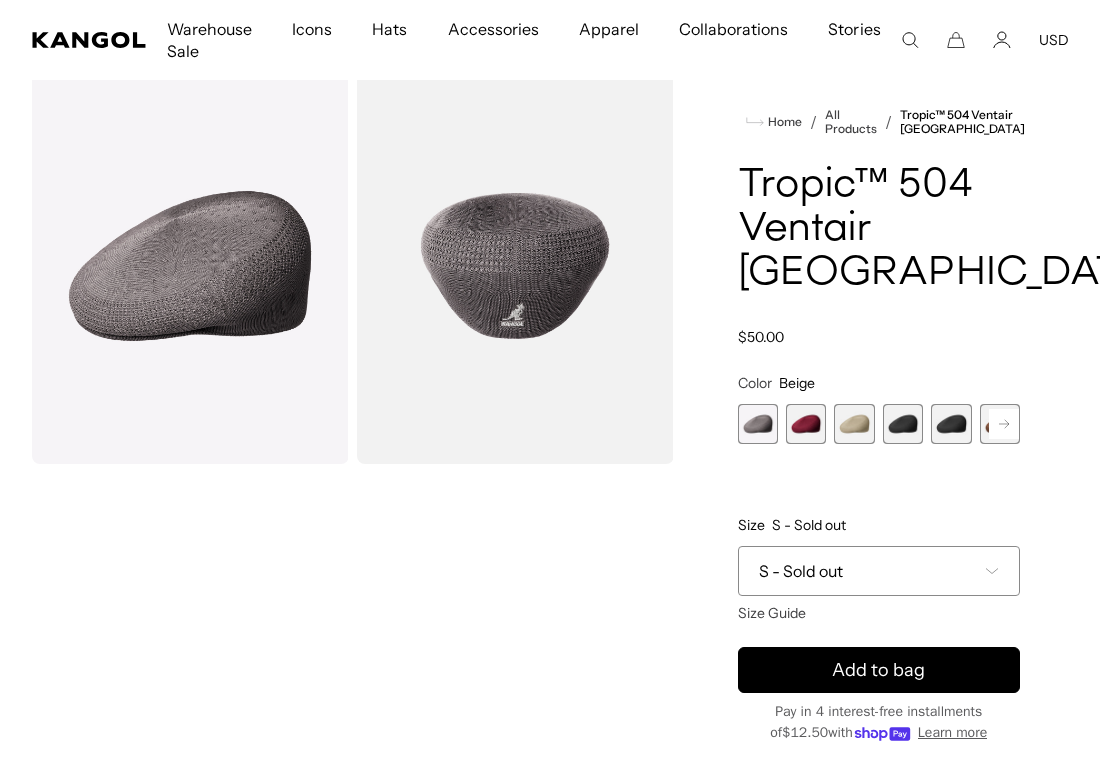 click at bounding box center [903, 424] 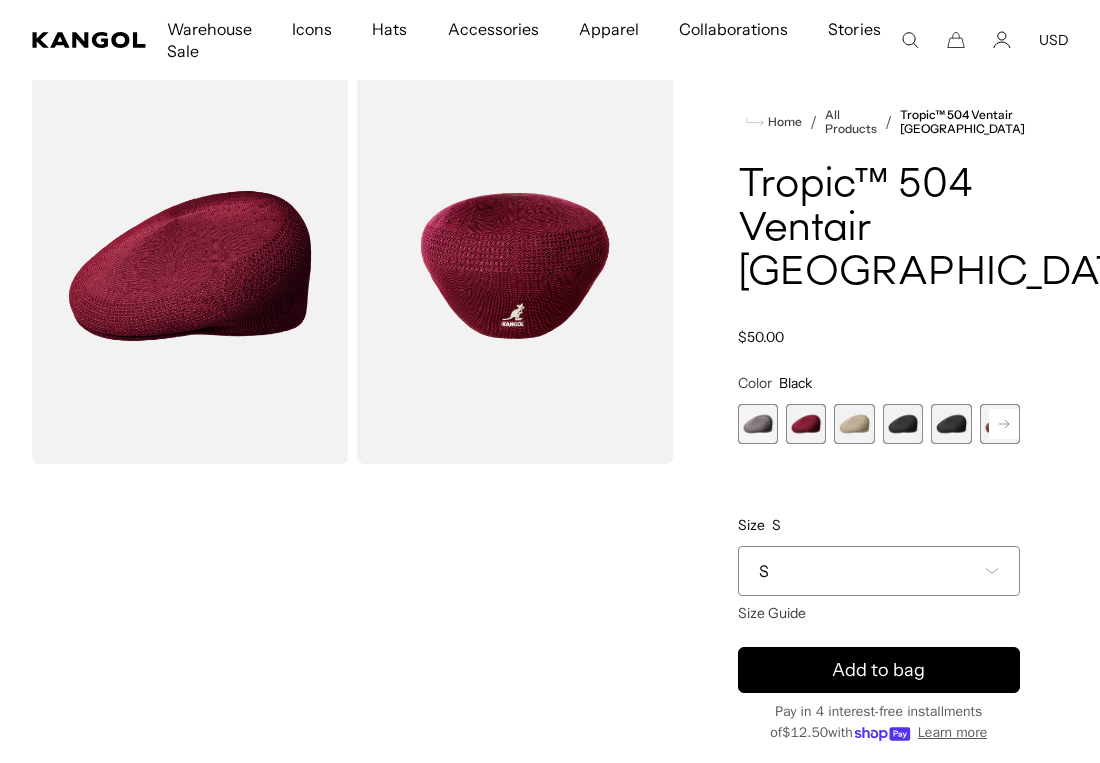 scroll, scrollTop: 0, scrollLeft: 0, axis: both 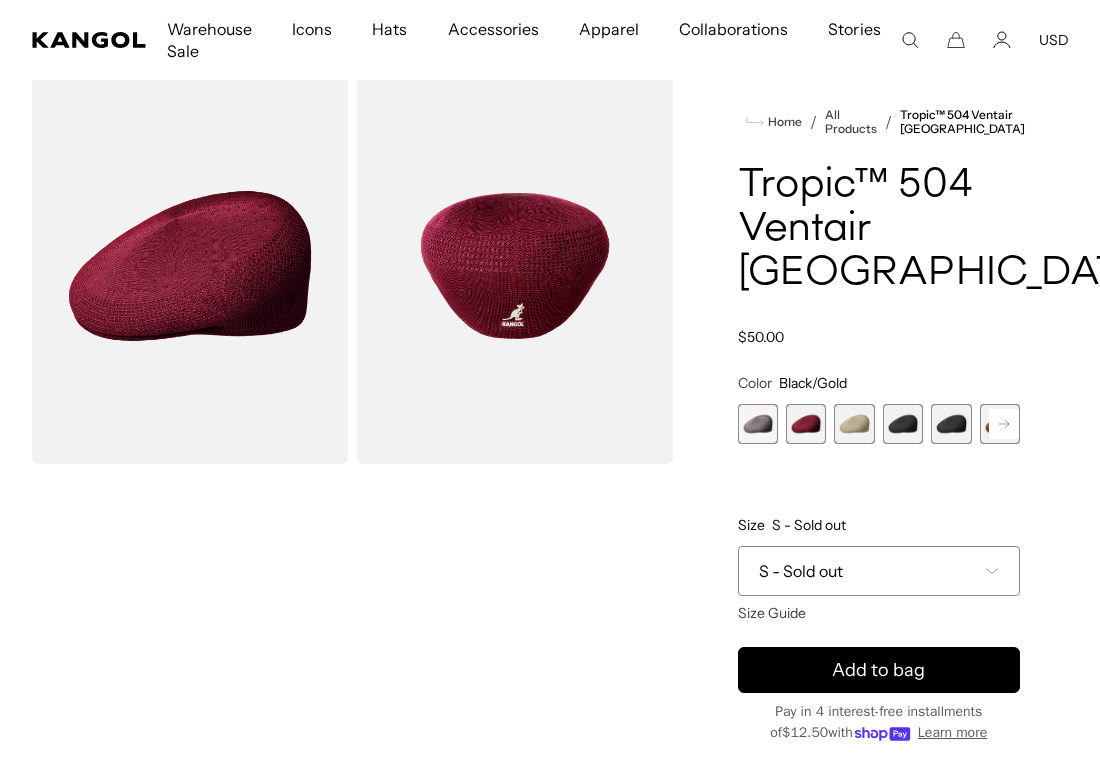 click 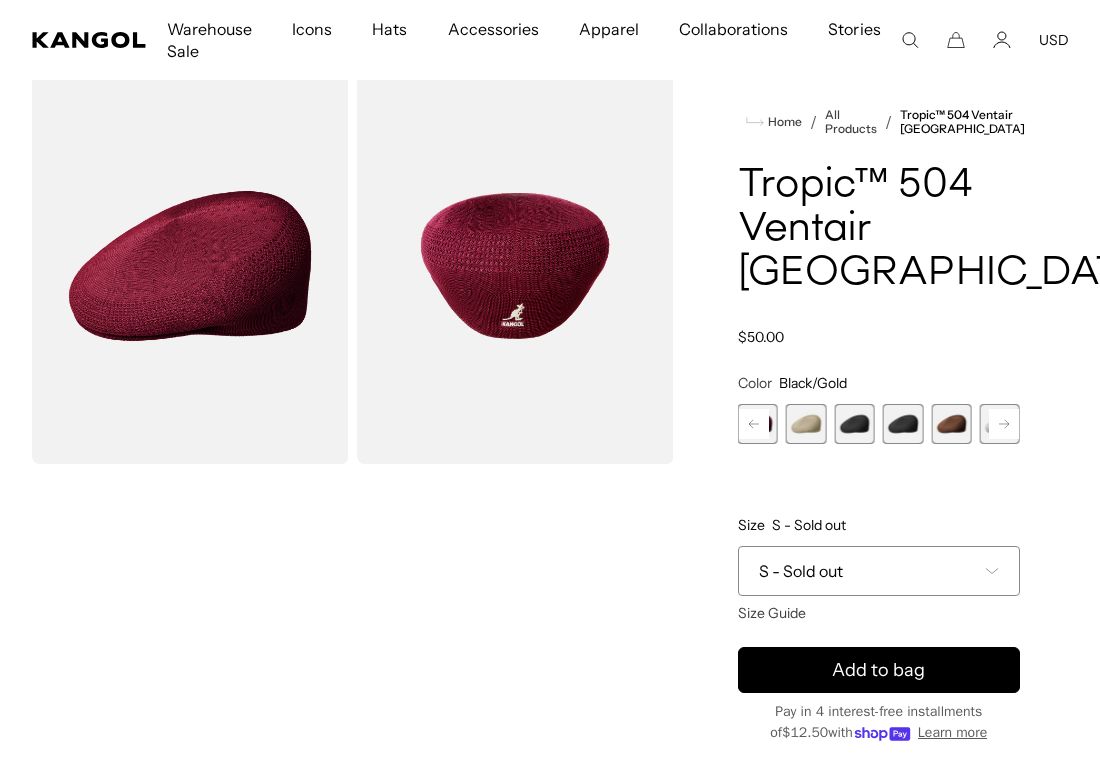 scroll, scrollTop: 0, scrollLeft: 0, axis: both 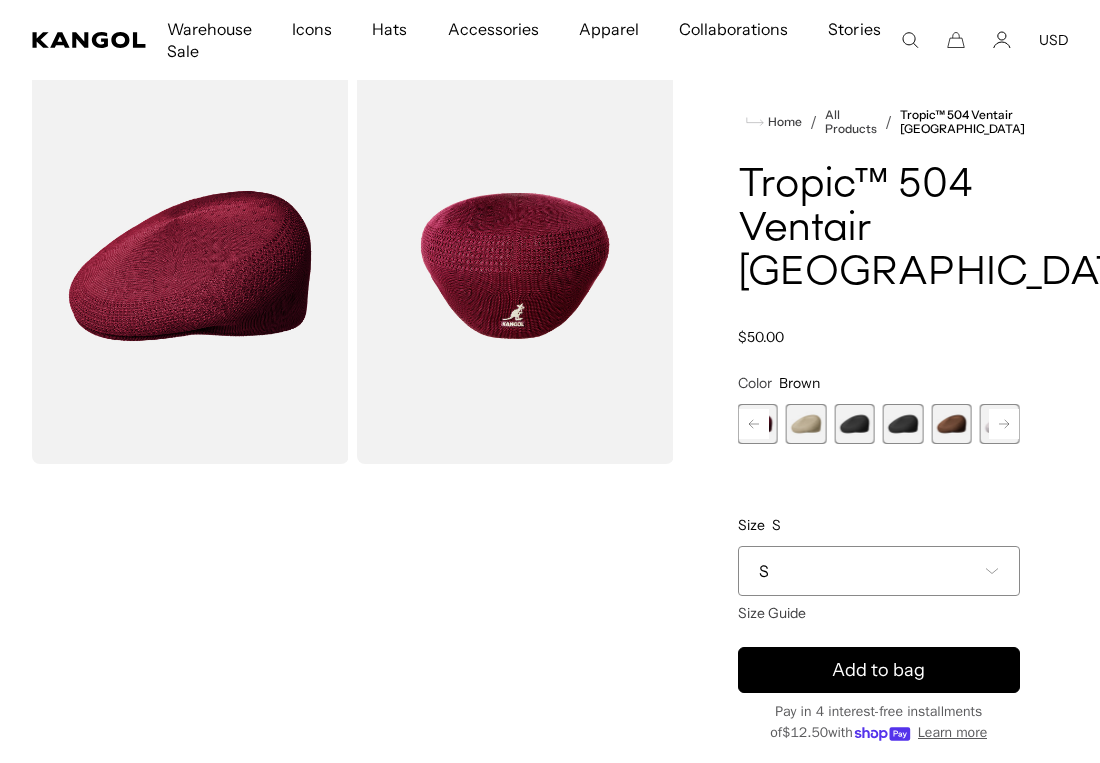 click 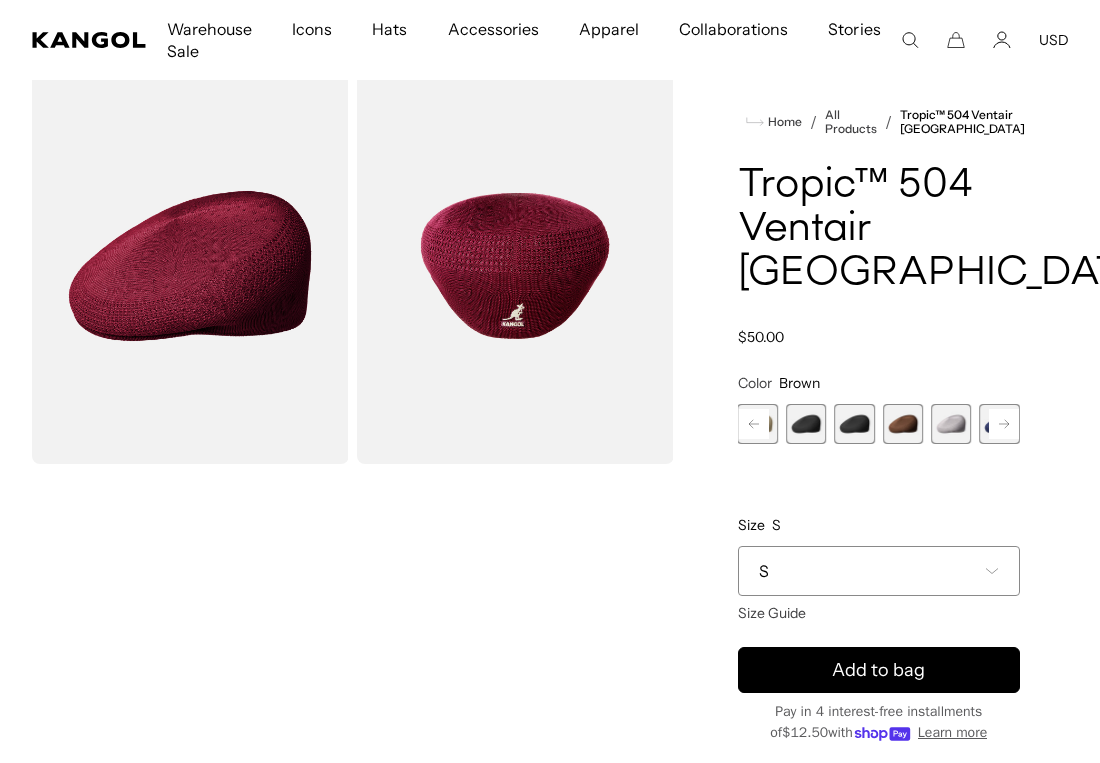 click at bounding box center (951, 424) 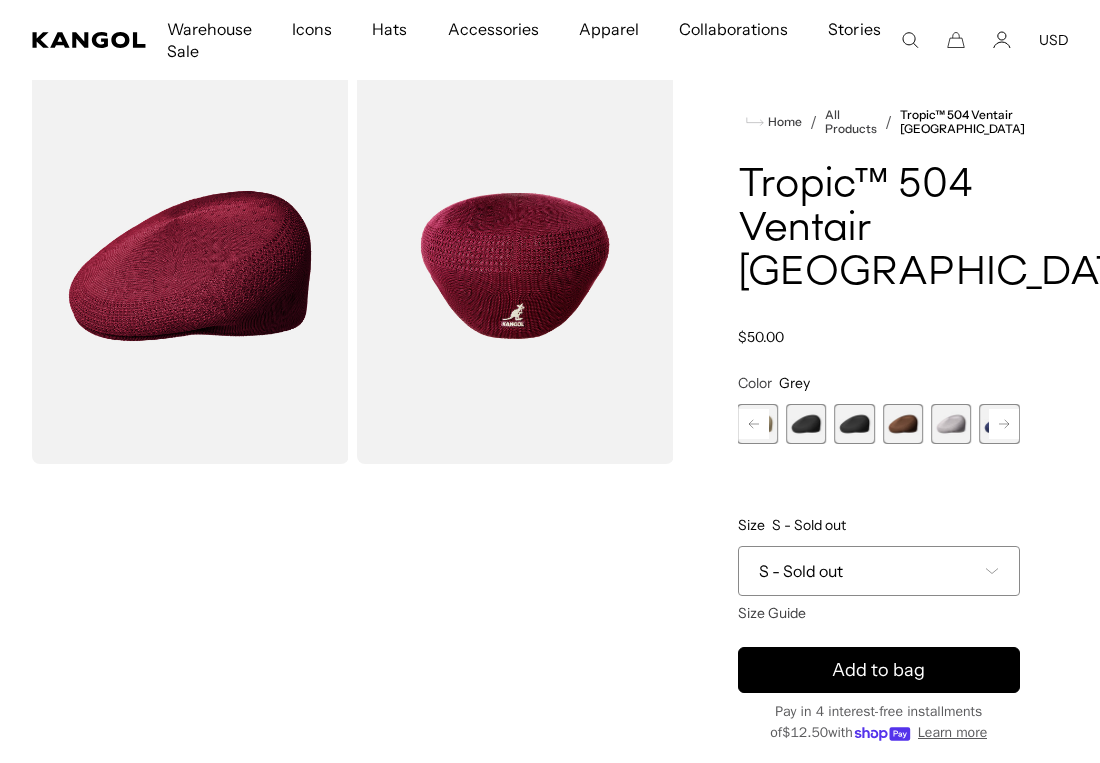 click 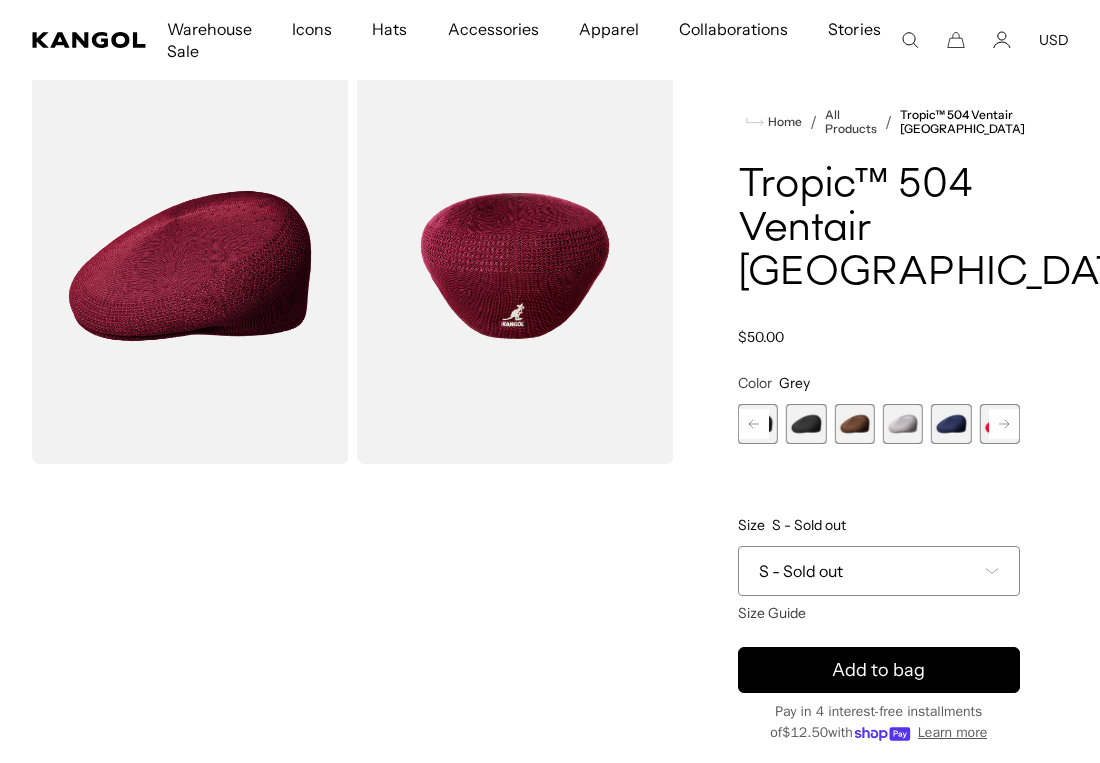 click at bounding box center [951, 424] 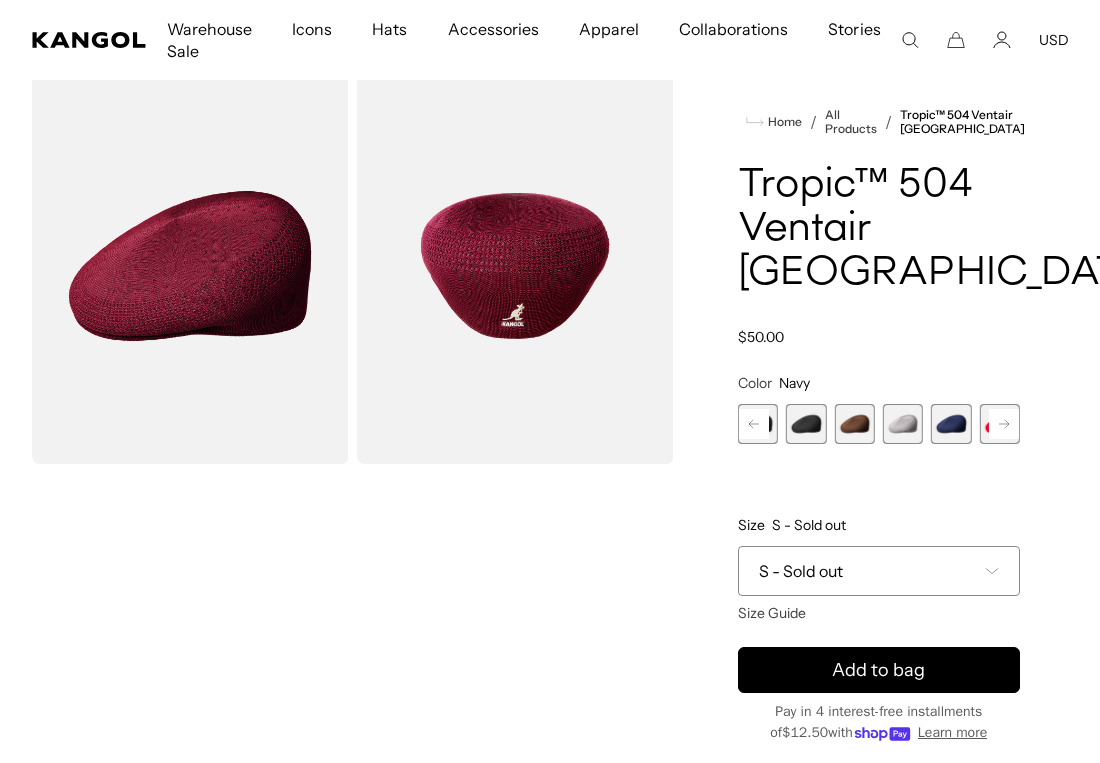 click 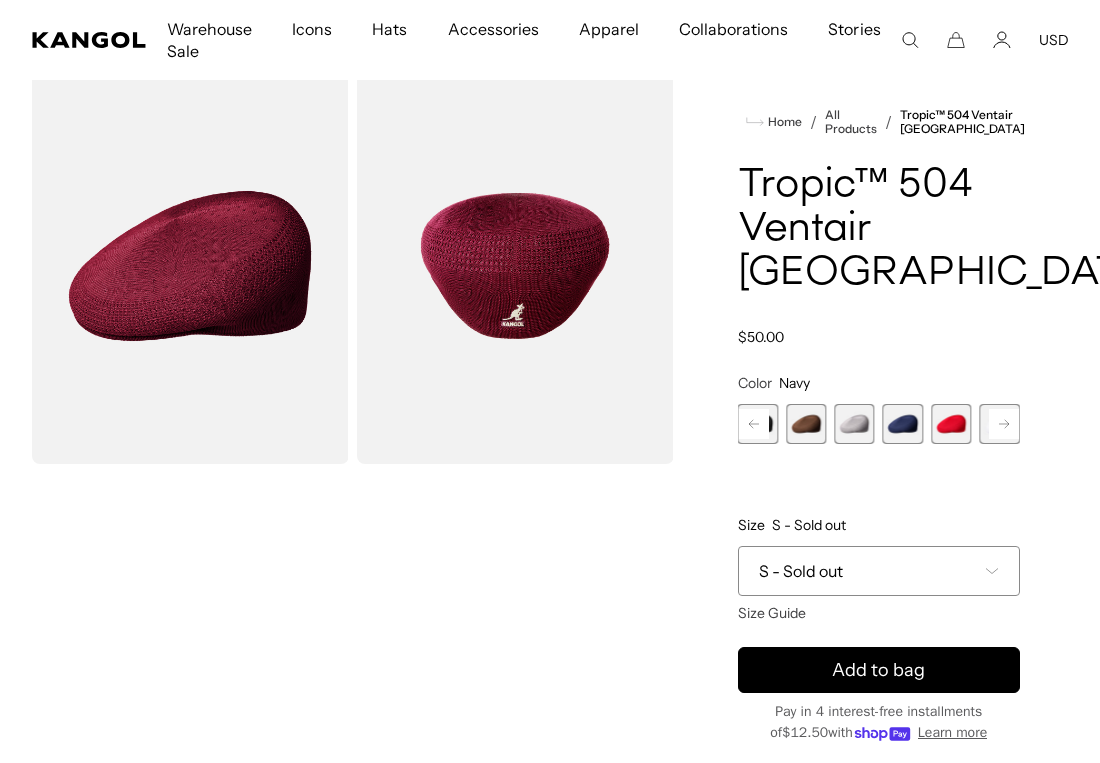 click at bounding box center (951, 424) 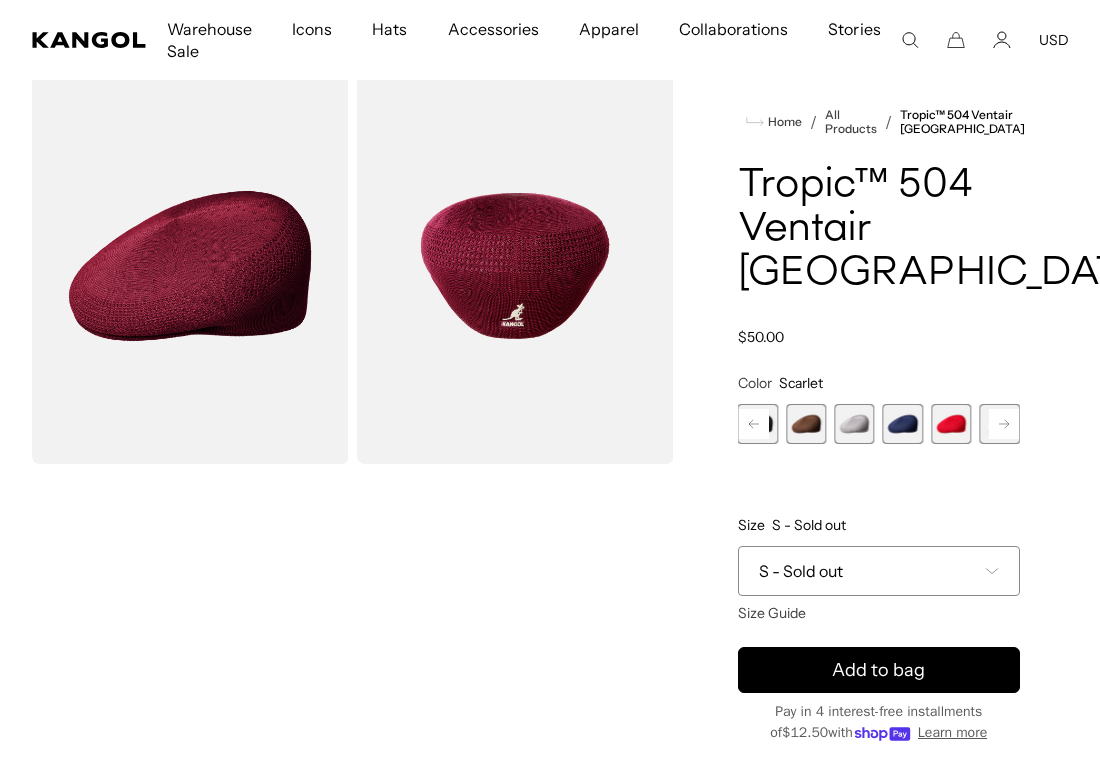 scroll, scrollTop: 0, scrollLeft: 412, axis: horizontal 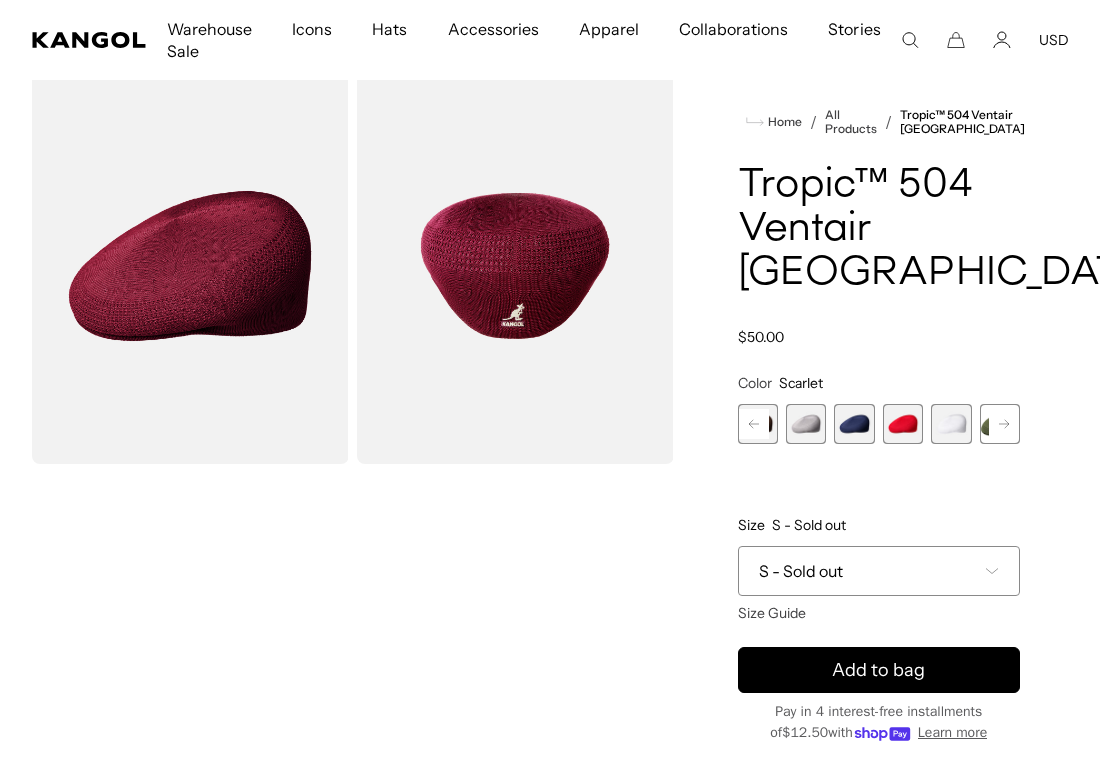 click at bounding box center (951, 424) 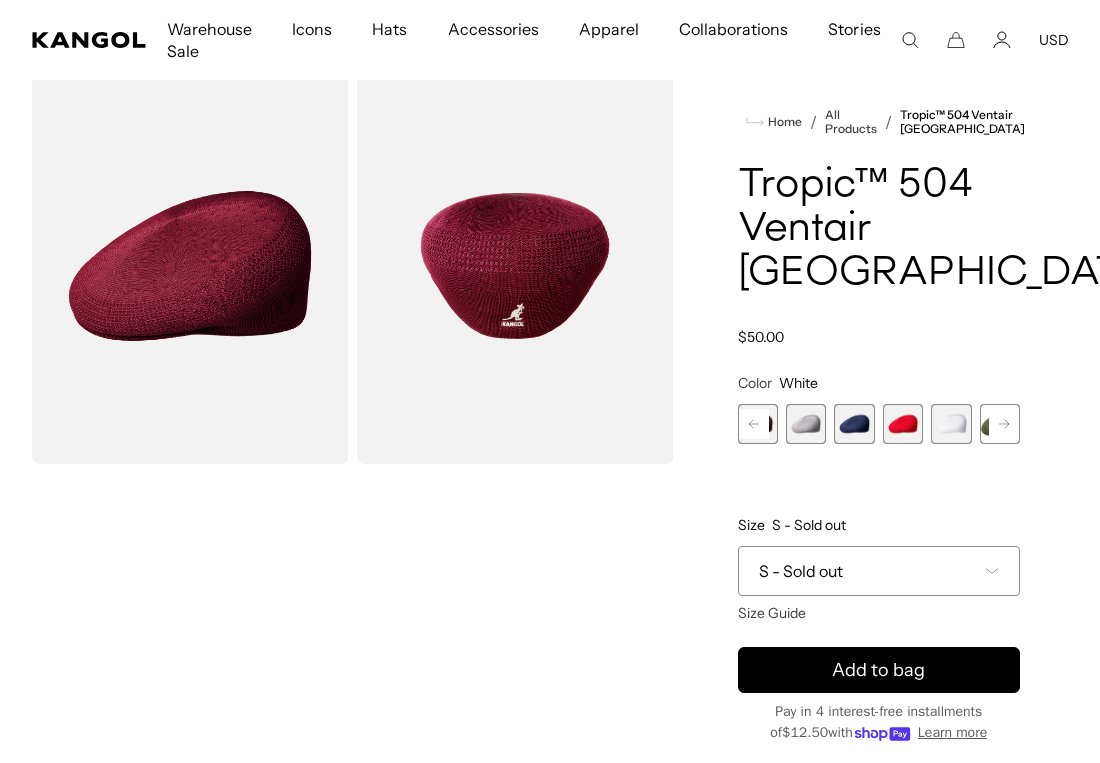 click 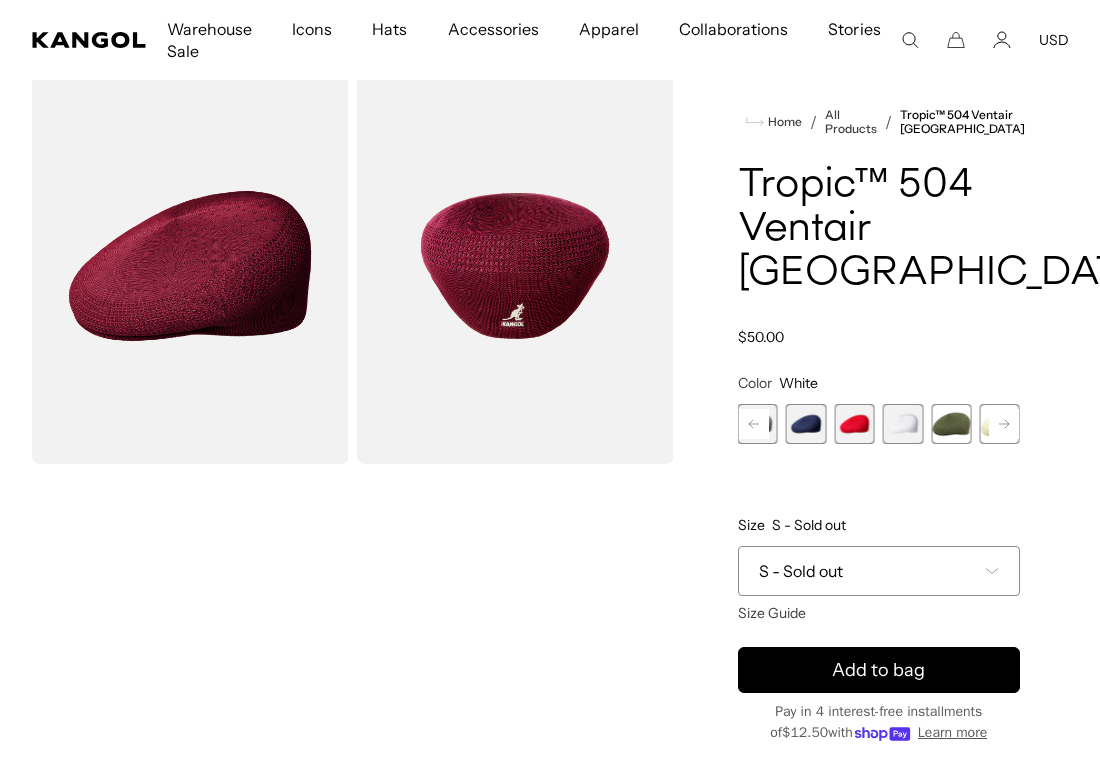 click at bounding box center [951, 424] 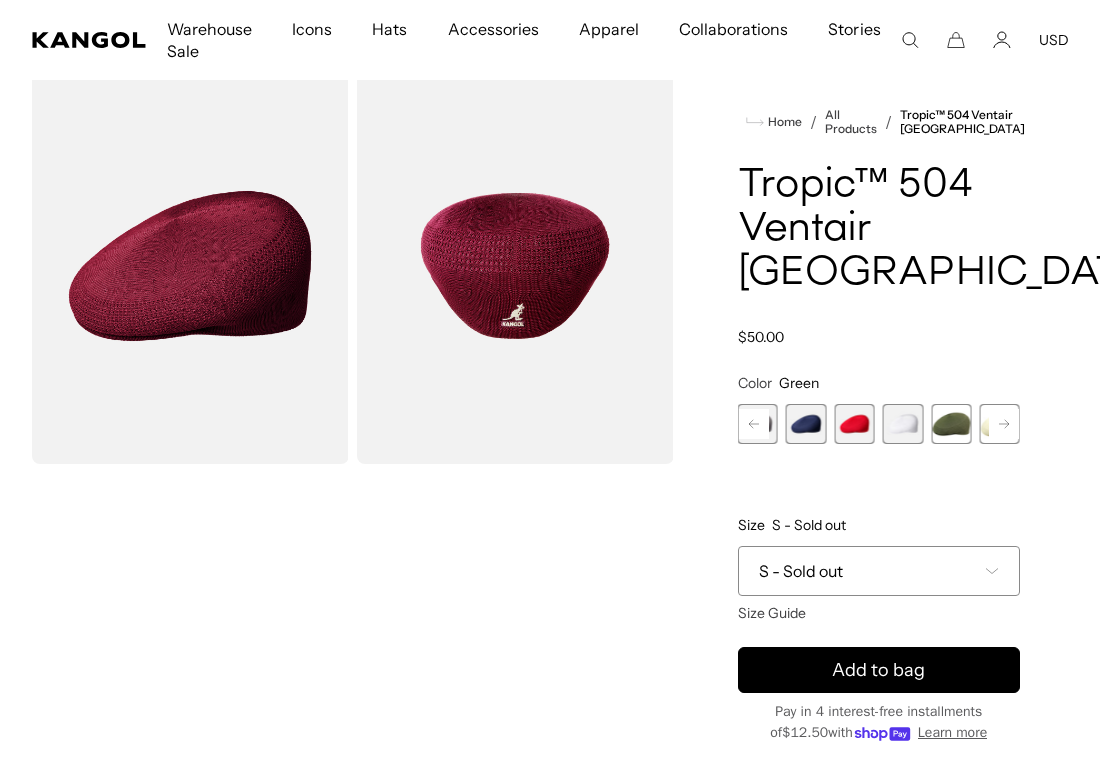 scroll, scrollTop: 0, scrollLeft: 0, axis: both 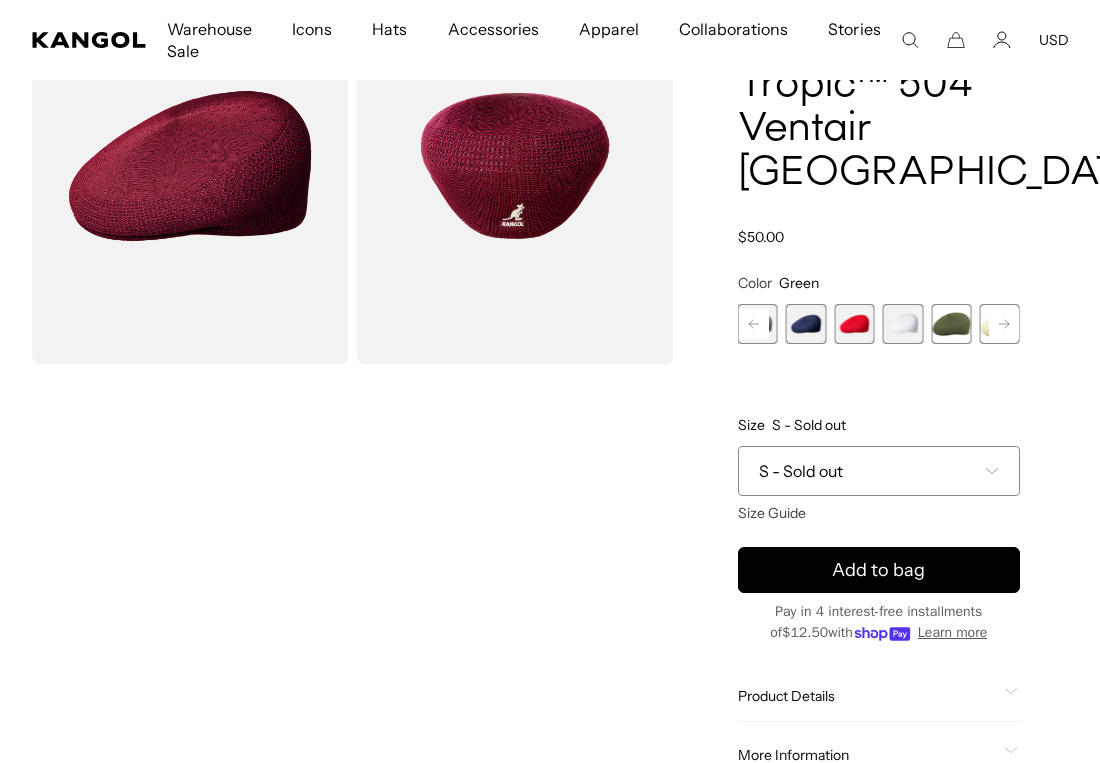 click on "S - Sold out" at bounding box center [879, 471] 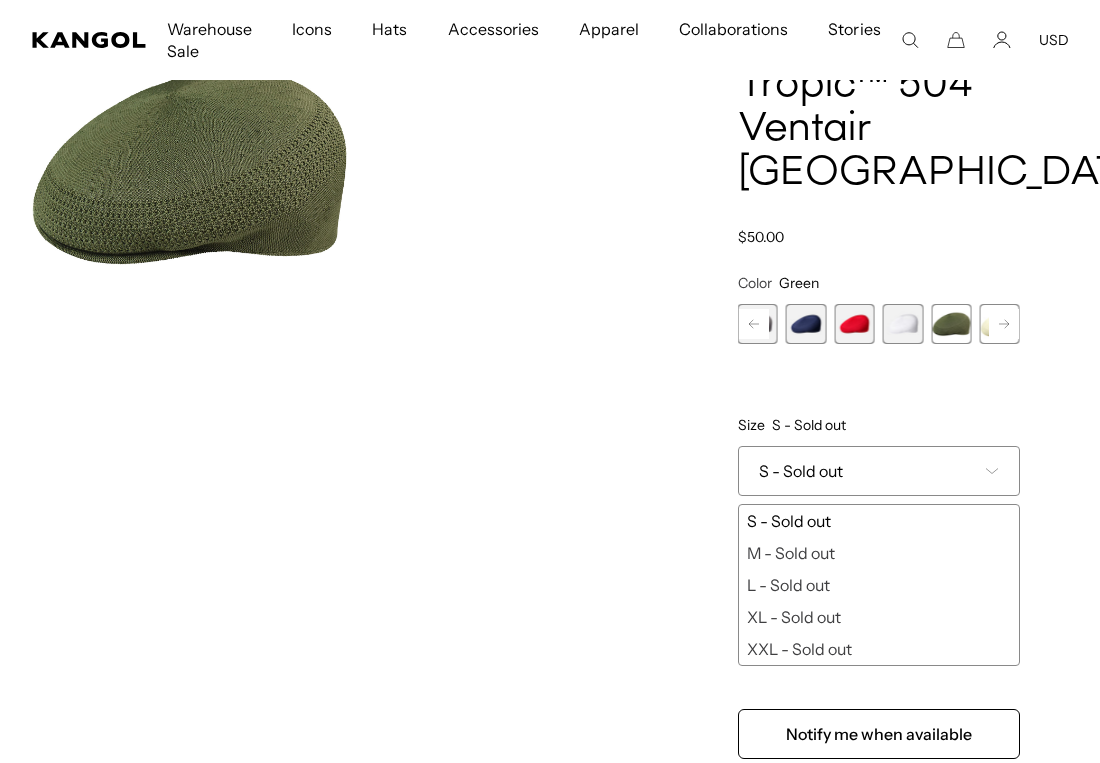 scroll, scrollTop: 0, scrollLeft: 0, axis: both 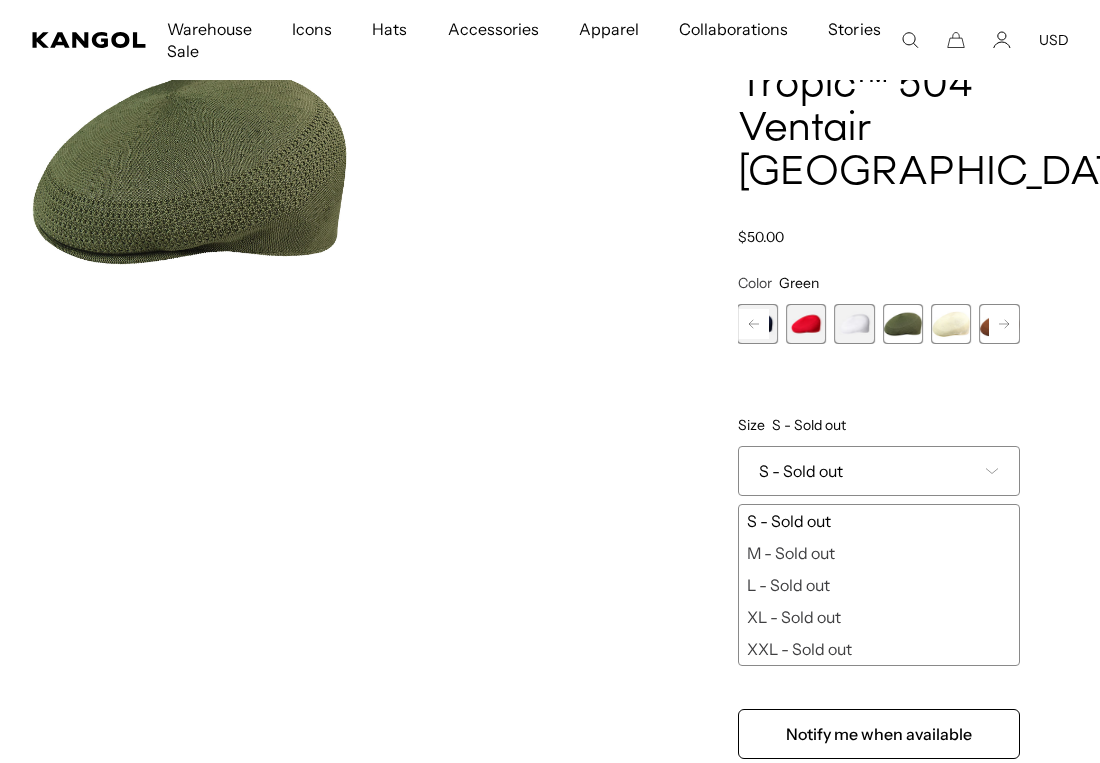 click 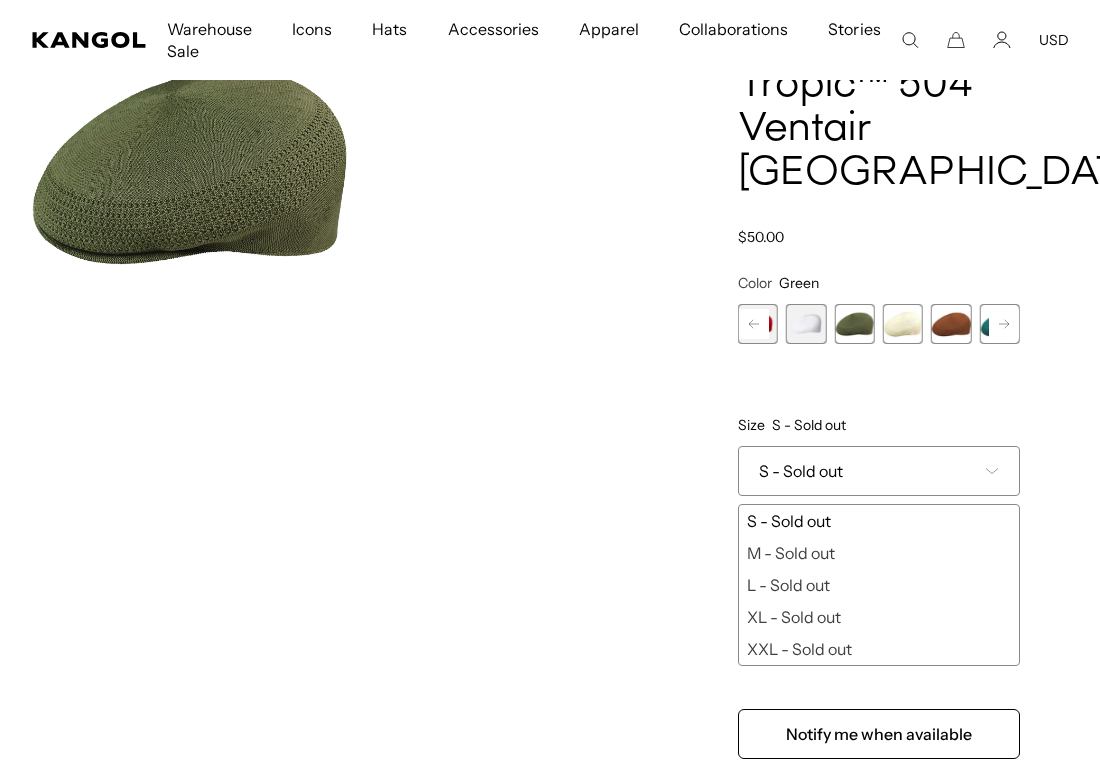 click 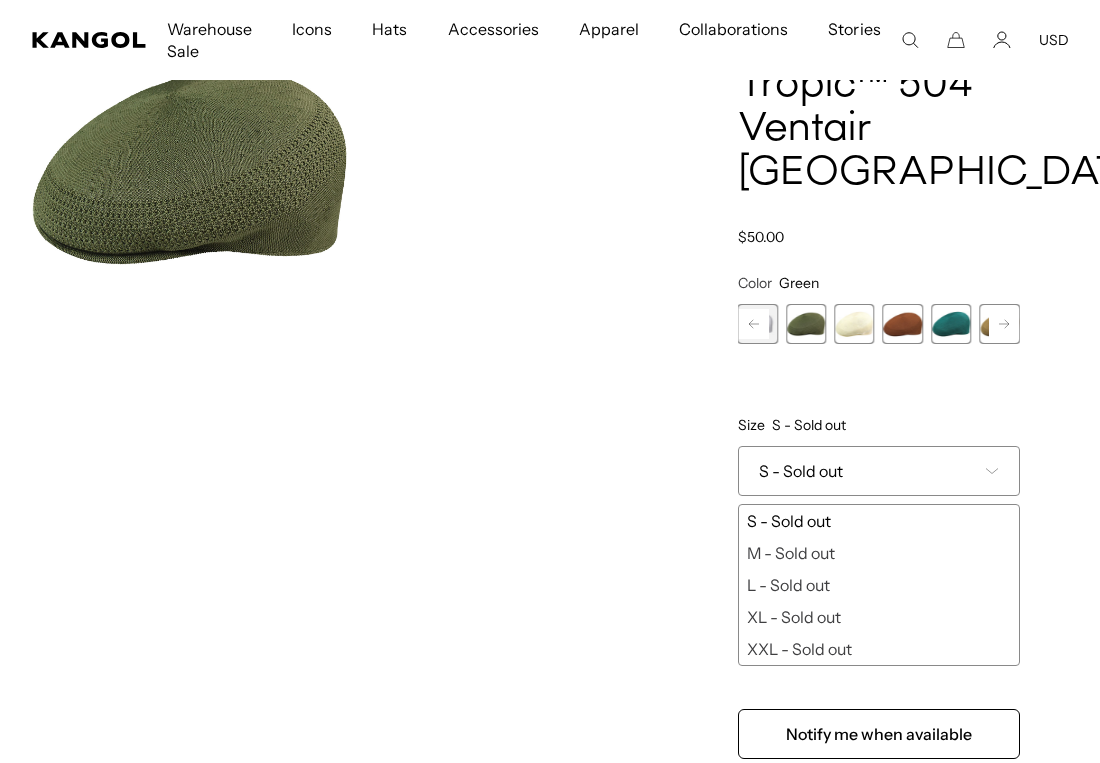 click at bounding box center (951, 324) 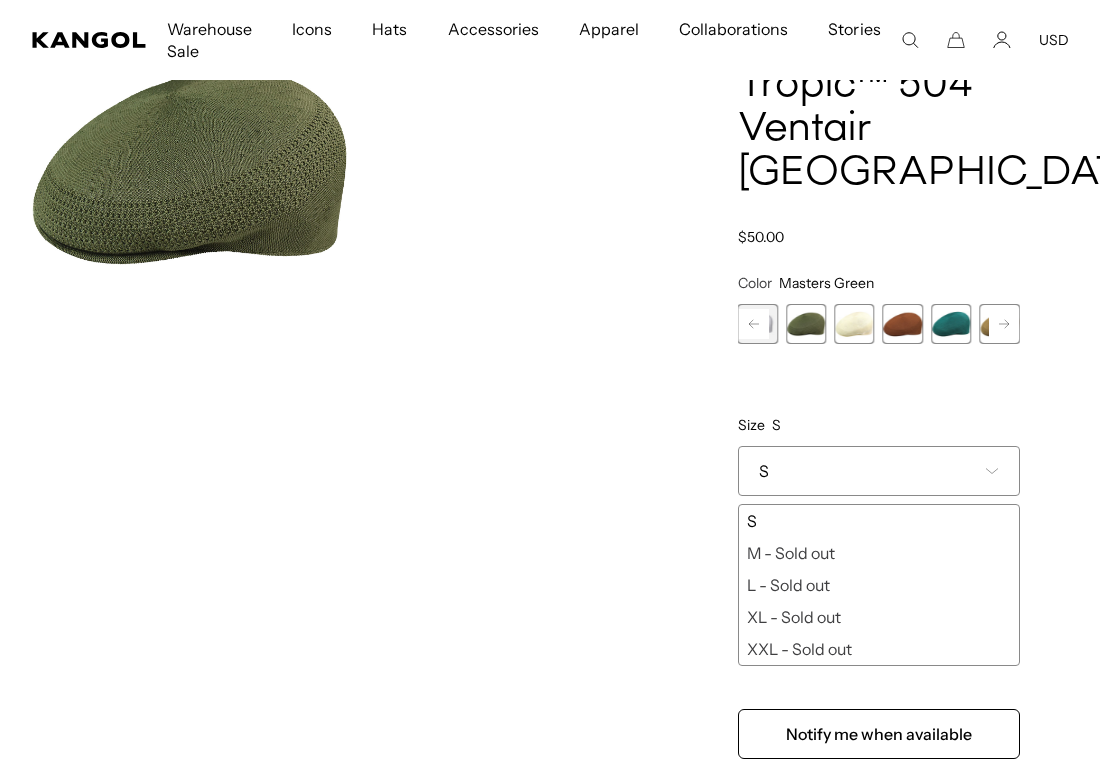 scroll, scrollTop: 0, scrollLeft: 0, axis: both 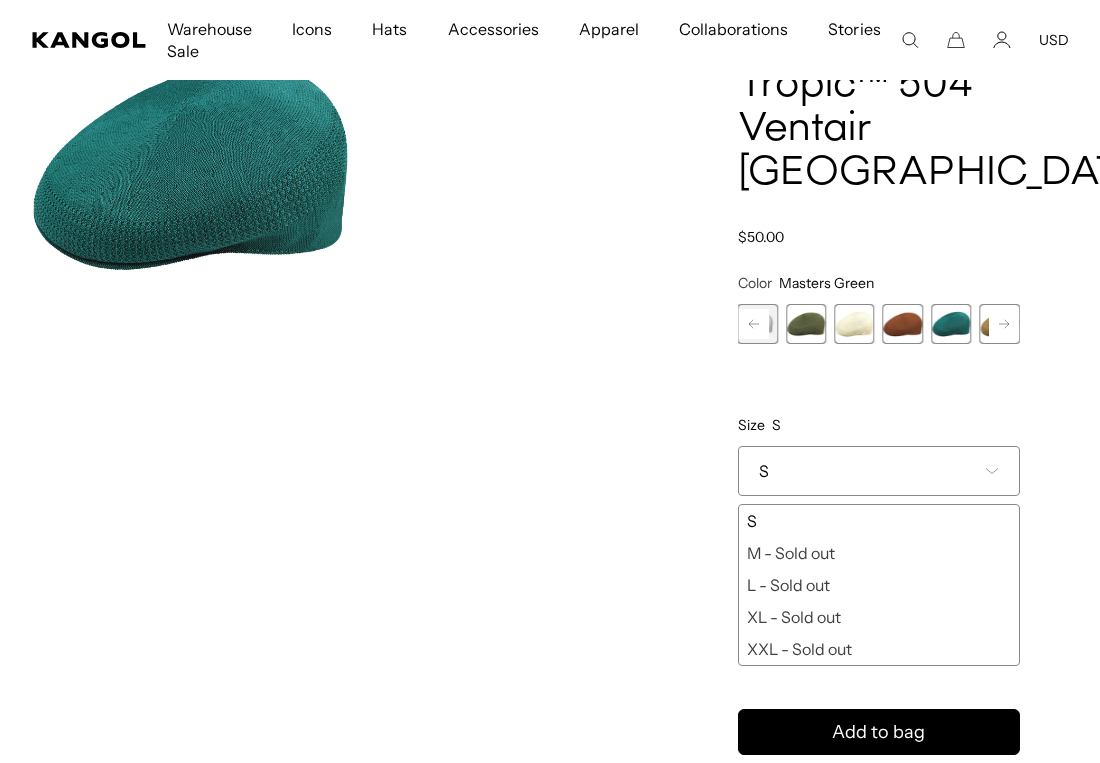 click 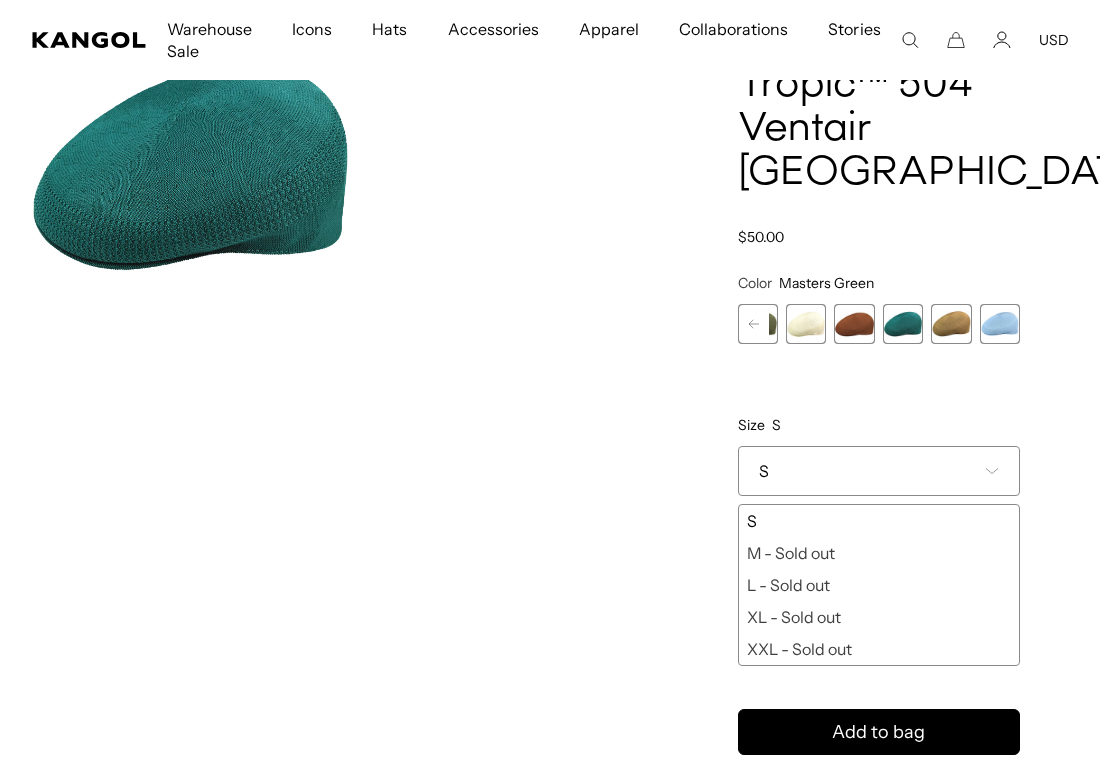 click at bounding box center [1000, 324] 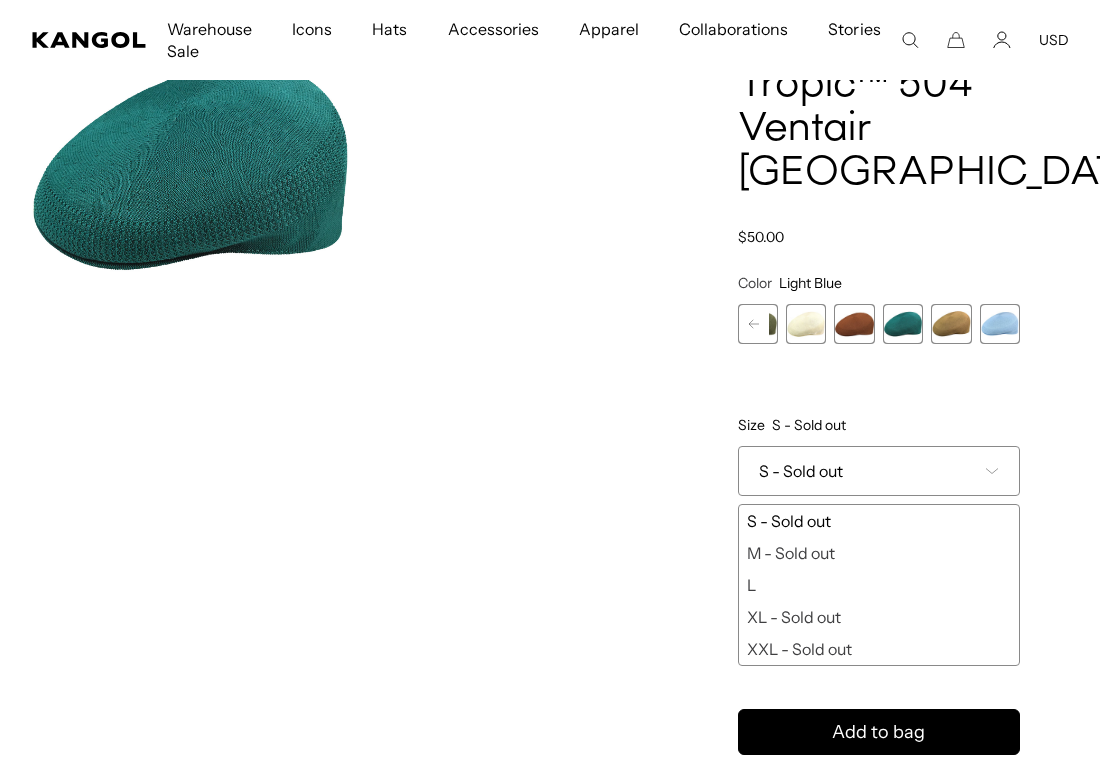scroll, scrollTop: 0, scrollLeft: 412, axis: horizontal 